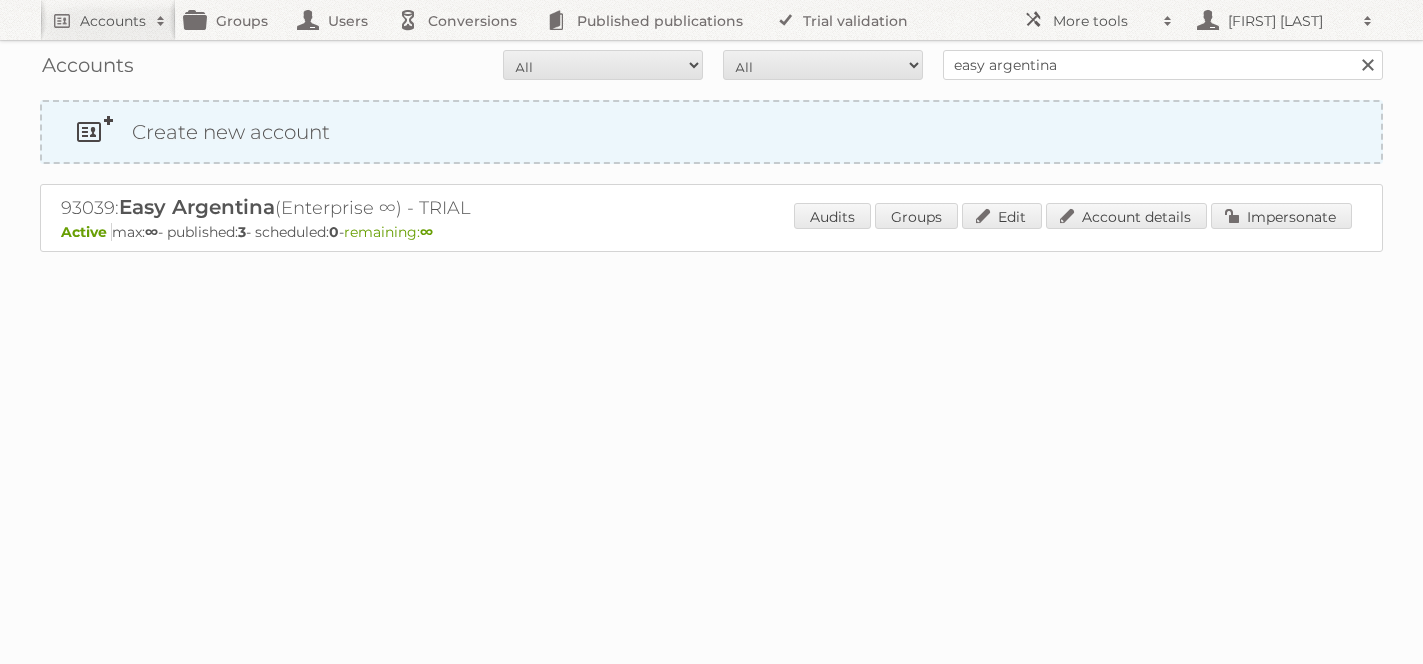 scroll, scrollTop: 0, scrollLeft: 0, axis: both 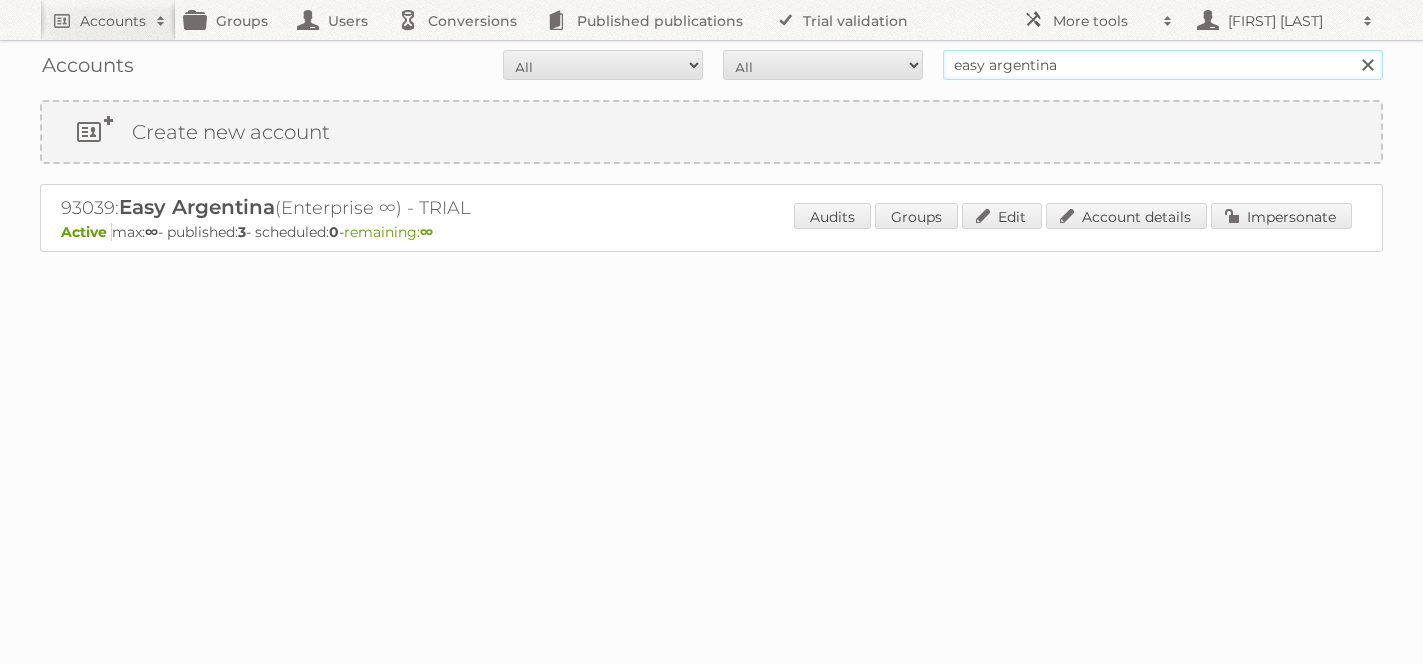 click on "easy argentina" at bounding box center [1163, 65] 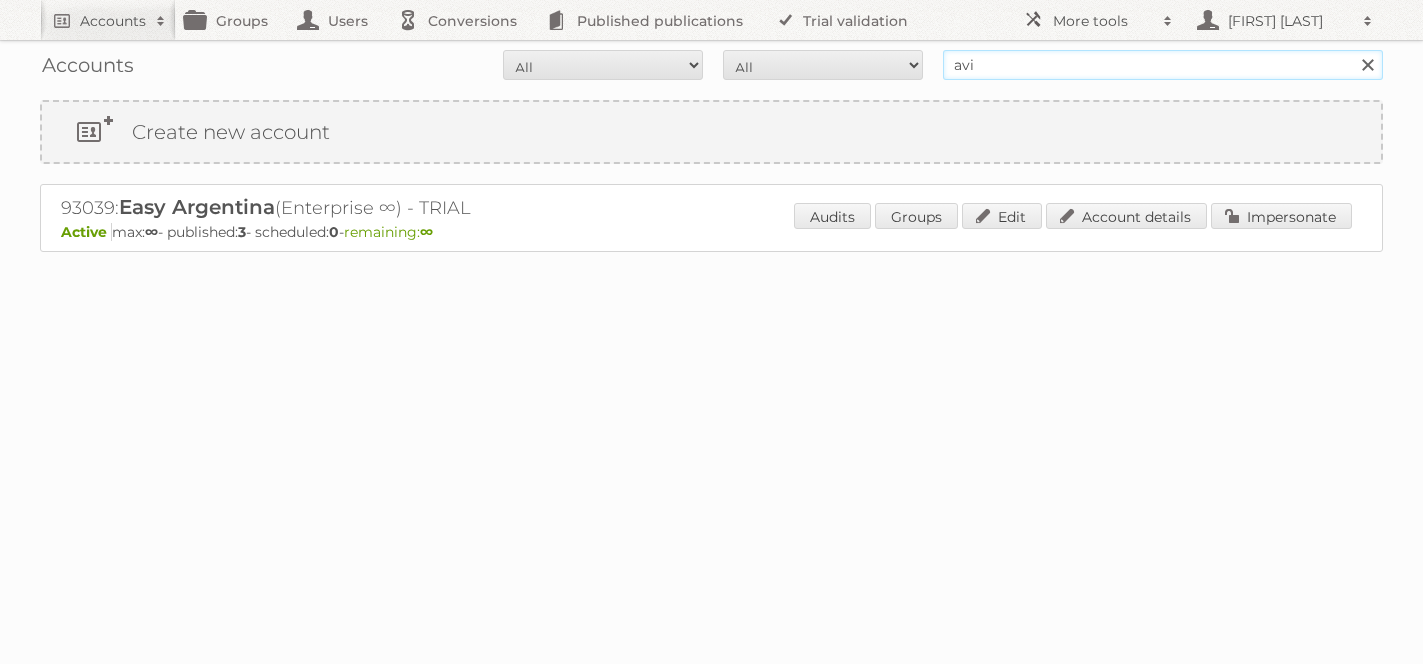 type on "avi grafica" 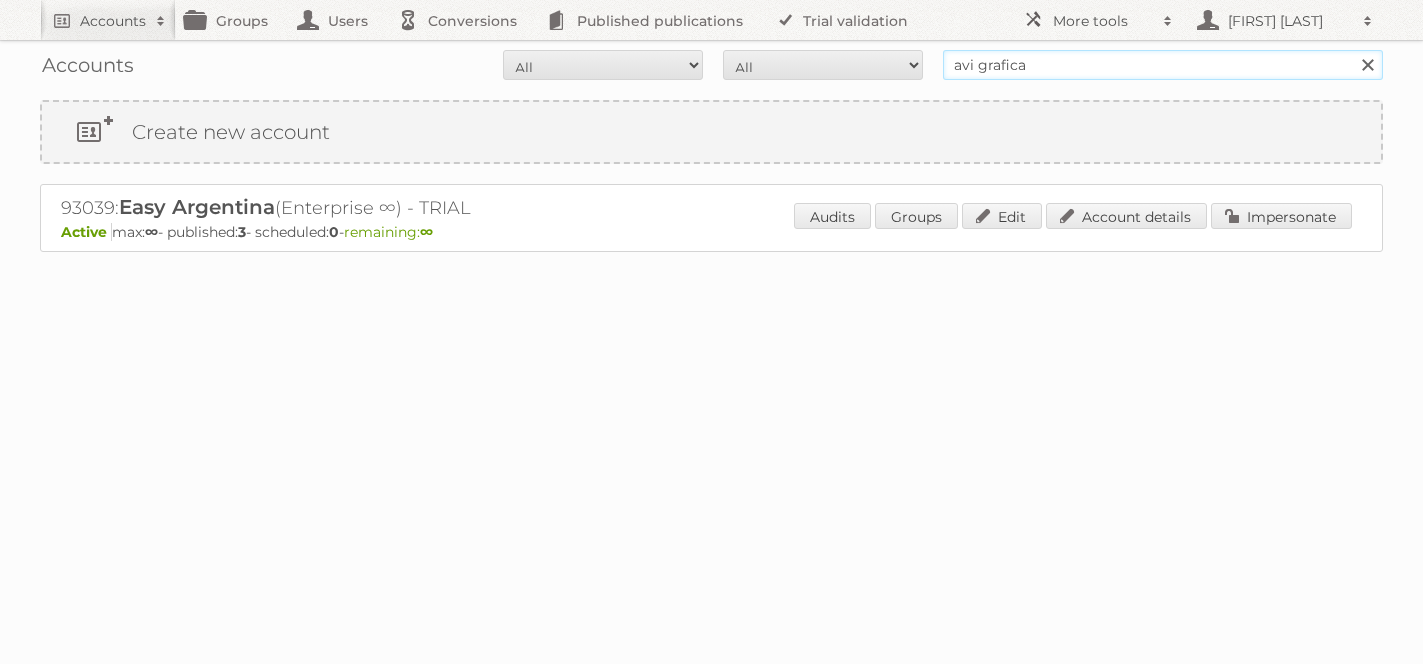 click on "Search" at bounding box center (1367, 65) 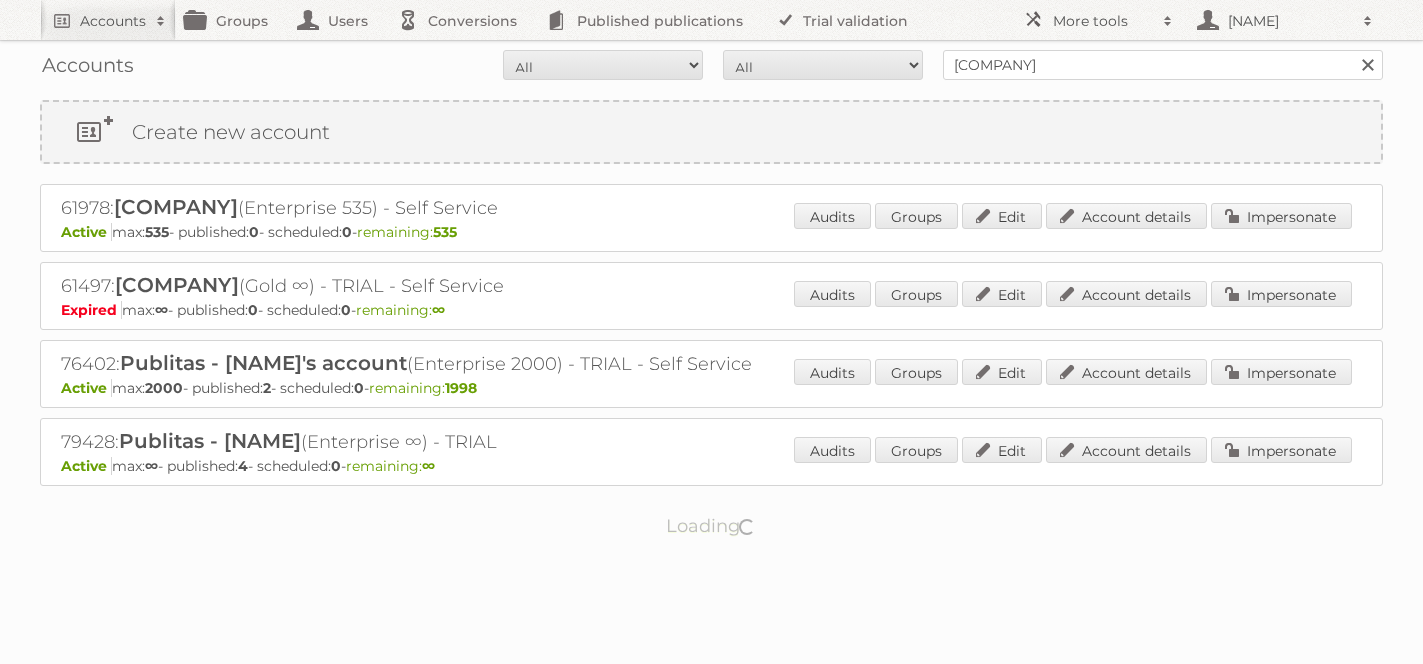 scroll, scrollTop: 0, scrollLeft: 0, axis: both 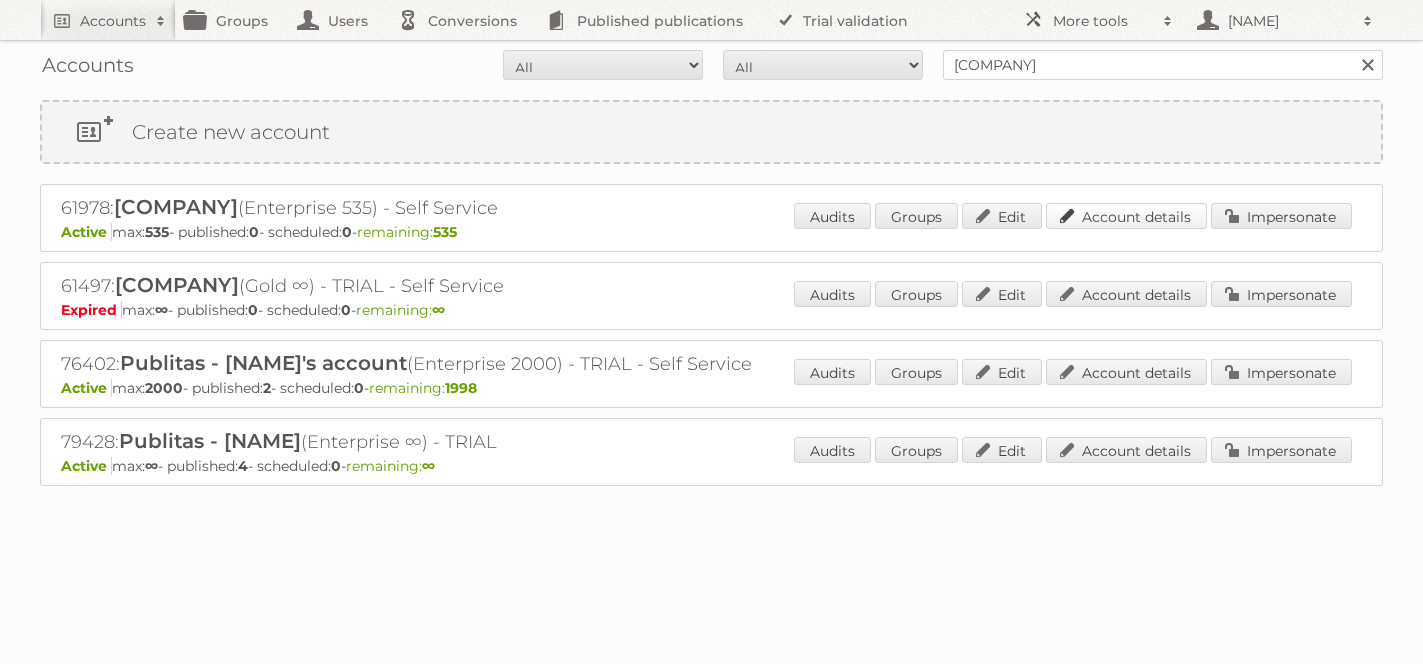 click on "Account details" at bounding box center (1126, 216) 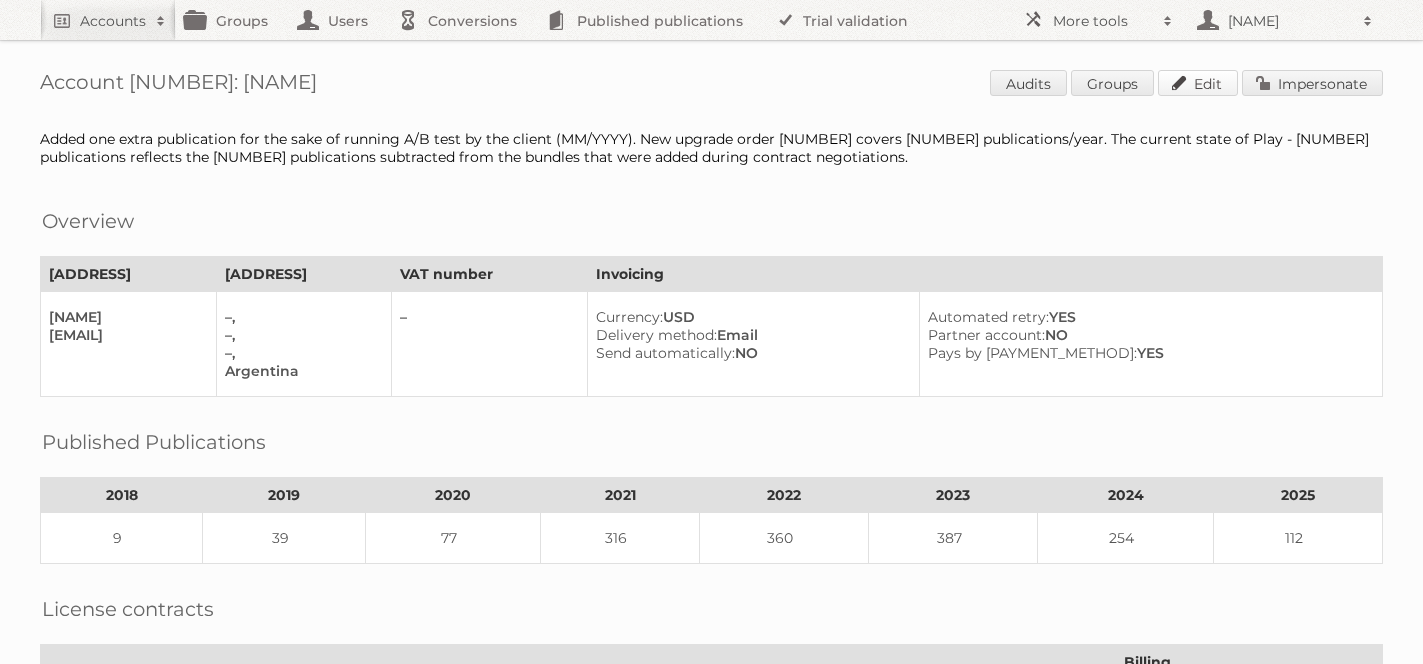 scroll, scrollTop: 0, scrollLeft: 0, axis: both 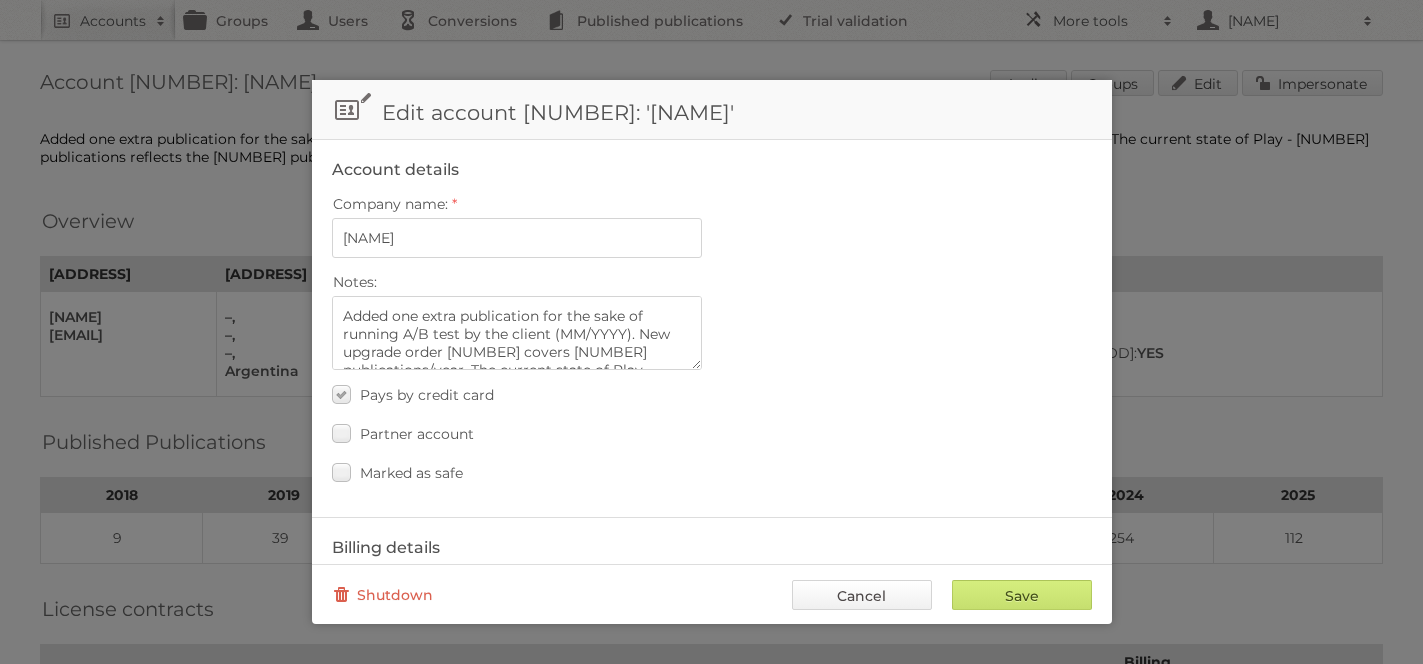 click on "Cancel" at bounding box center (862, 595) 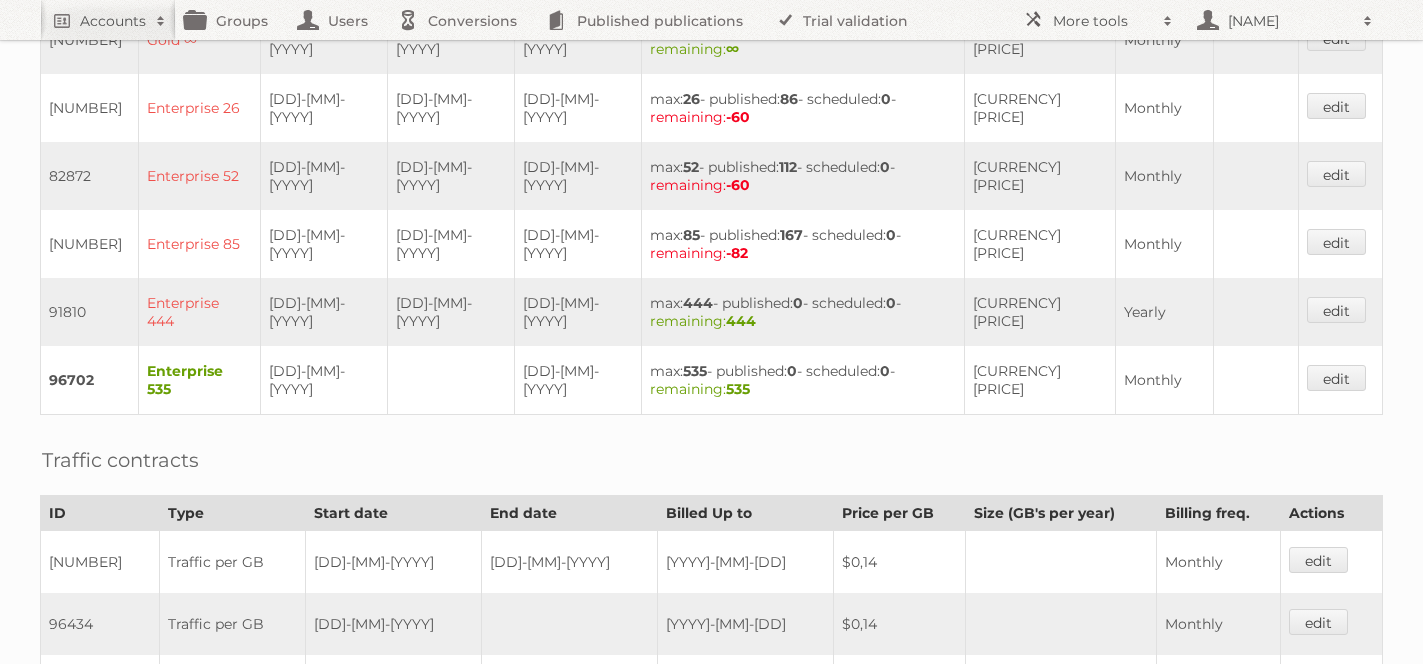scroll, scrollTop: 1374, scrollLeft: 0, axis: vertical 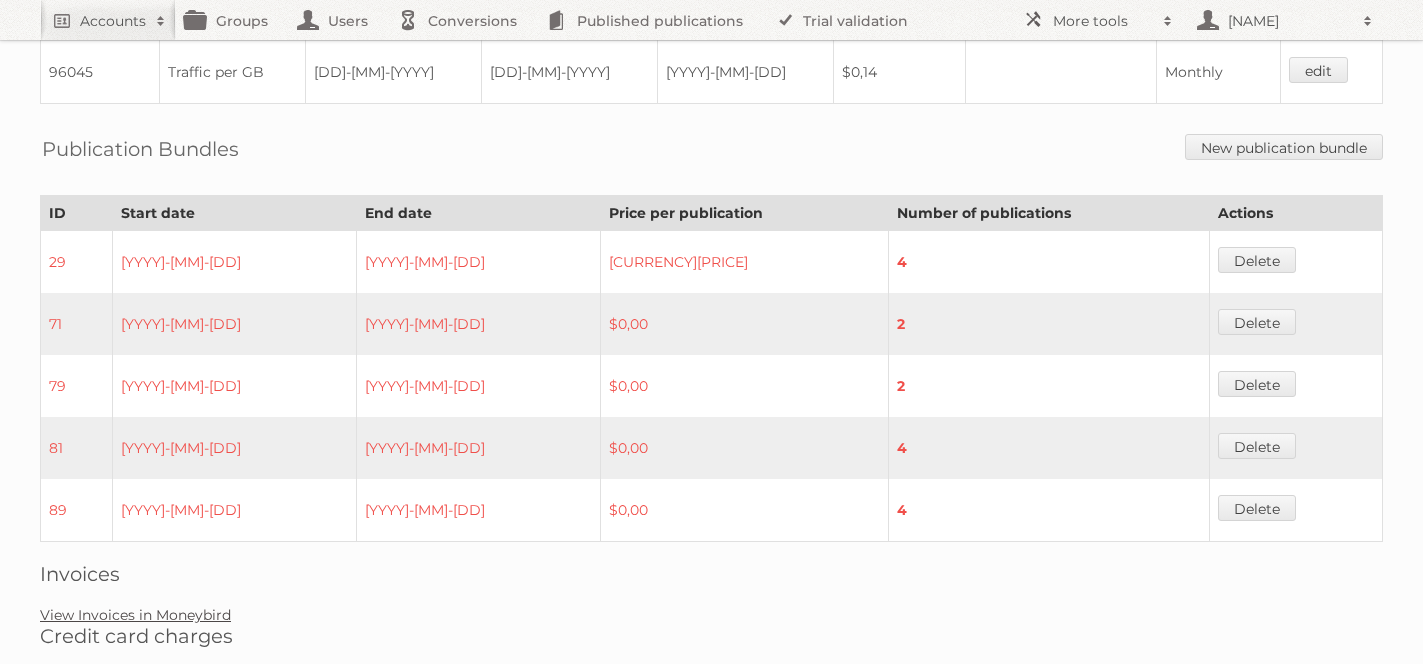 click on "View Invoices in Moneybird" at bounding box center [135, 615] 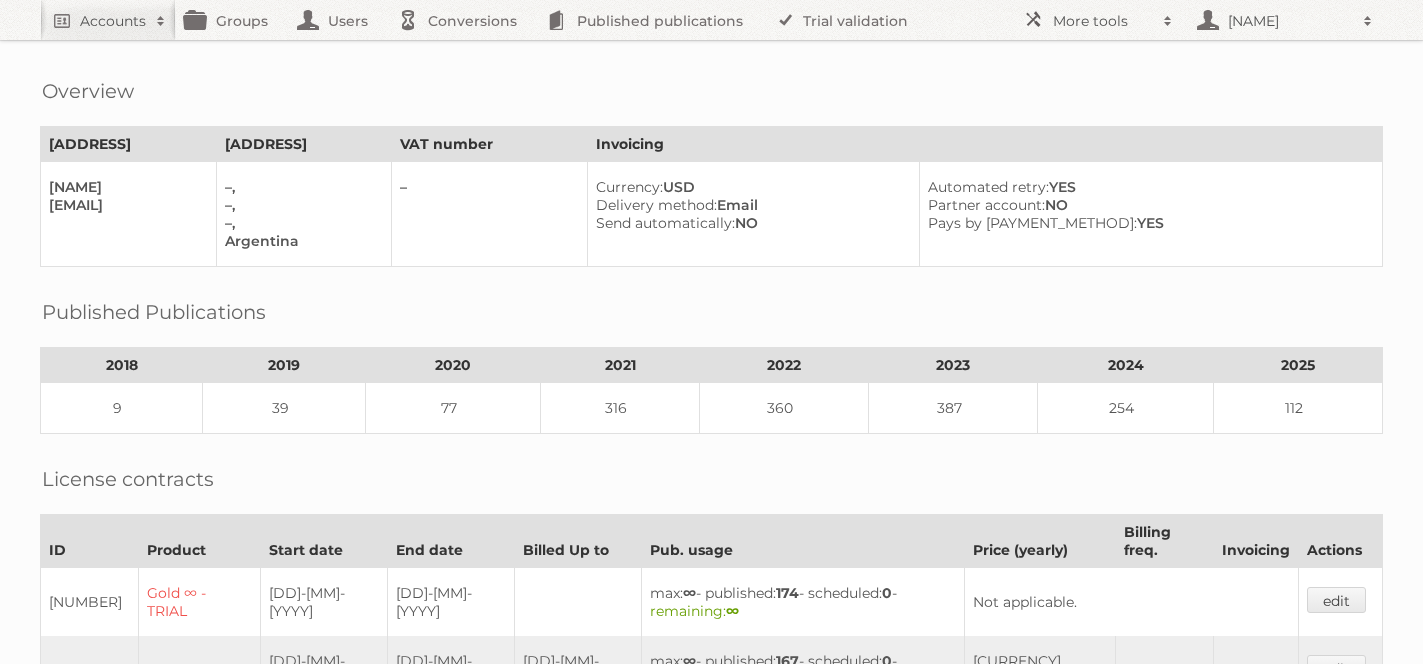scroll, scrollTop: 0, scrollLeft: 0, axis: both 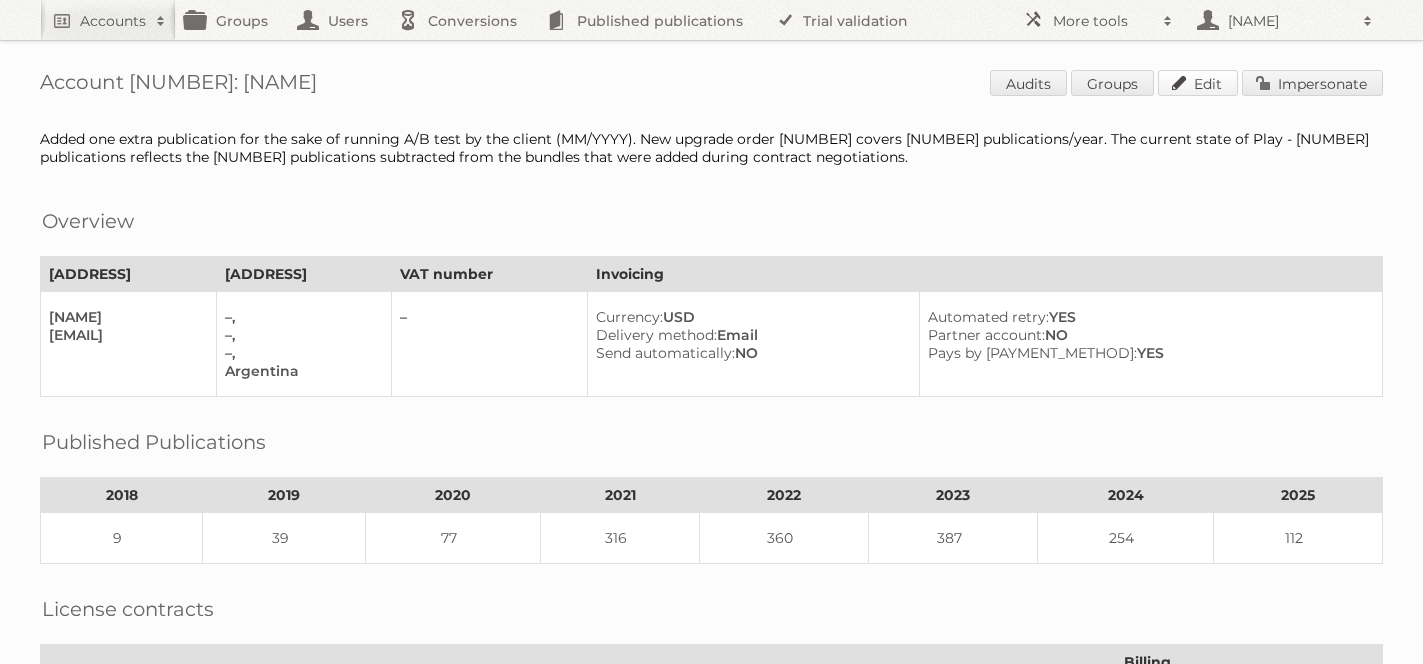 click on "Edit" at bounding box center (1198, 83) 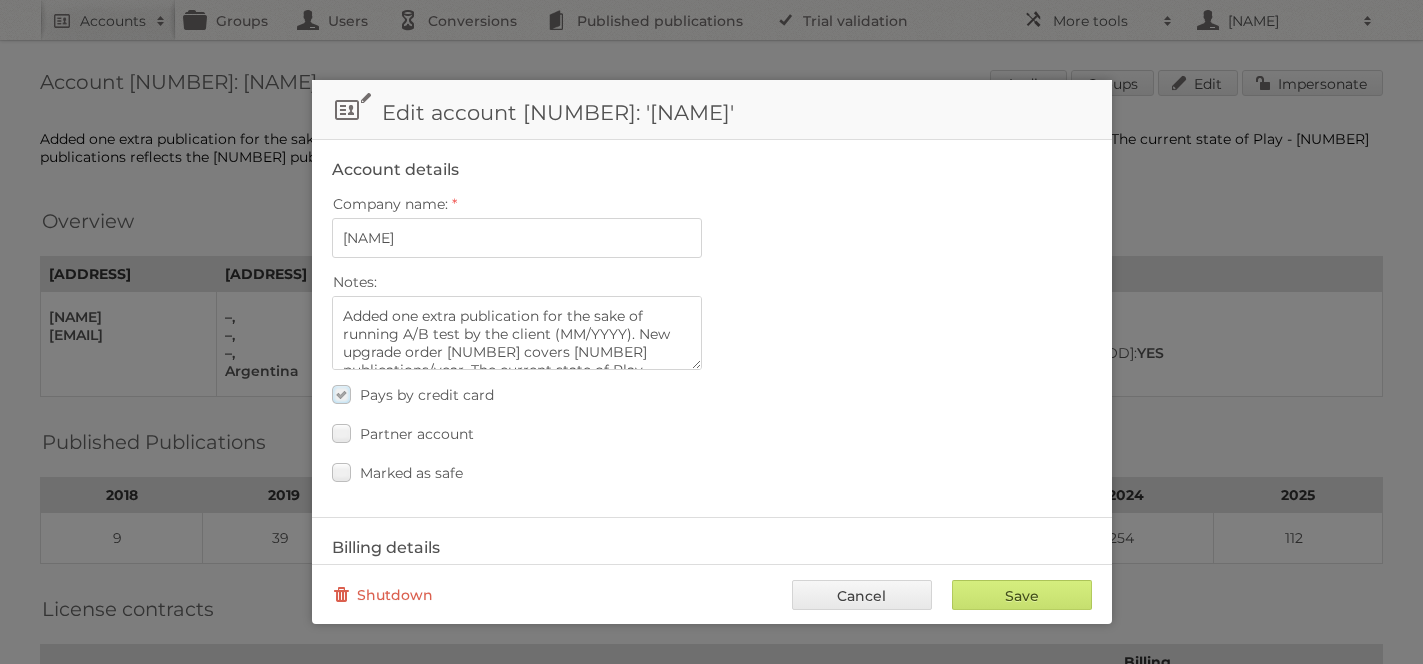 click on "Pays by credit card" at bounding box center [413, 394] 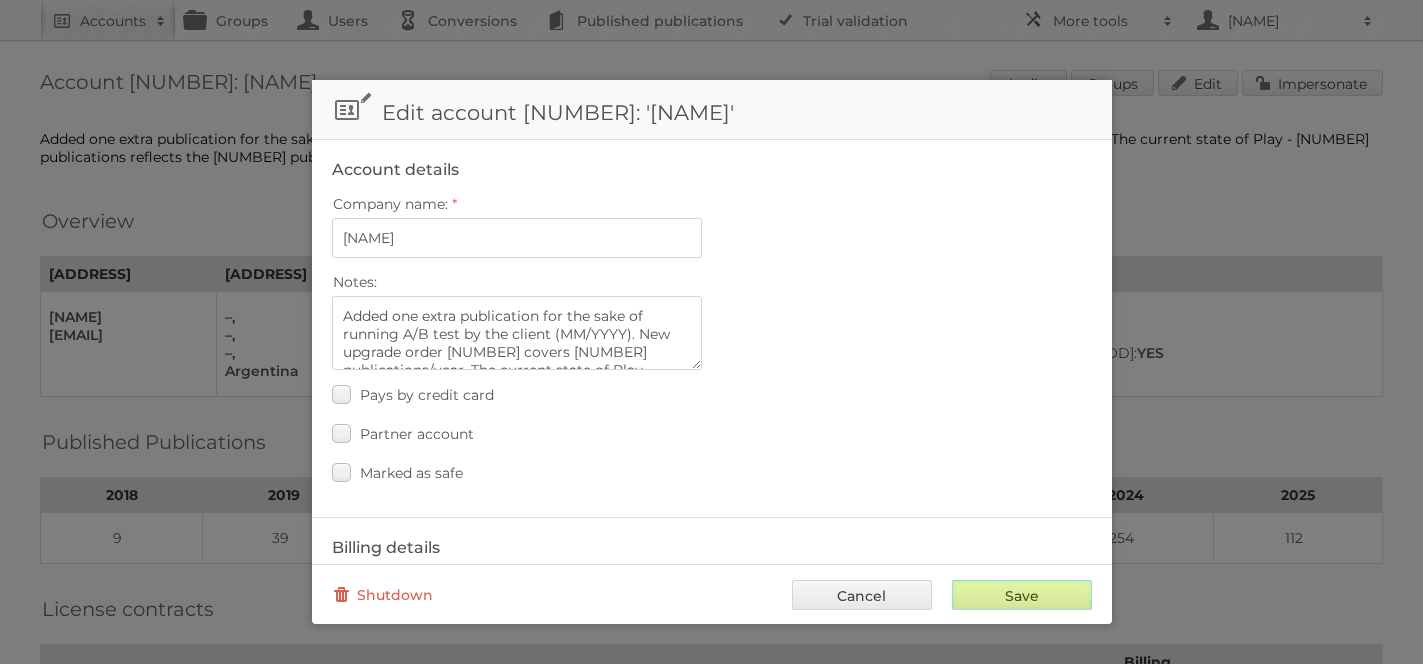 click on "Save" at bounding box center (1022, 595) 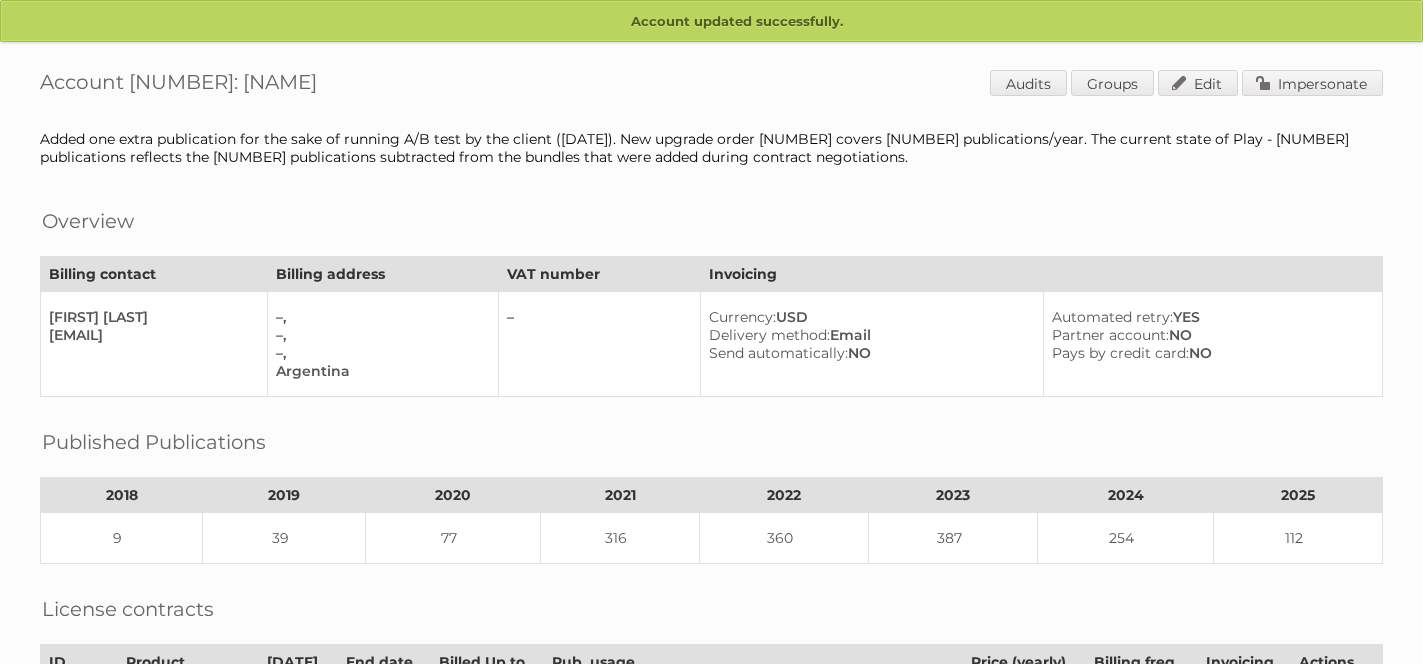 scroll, scrollTop: 0, scrollLeft: 0, axis: both 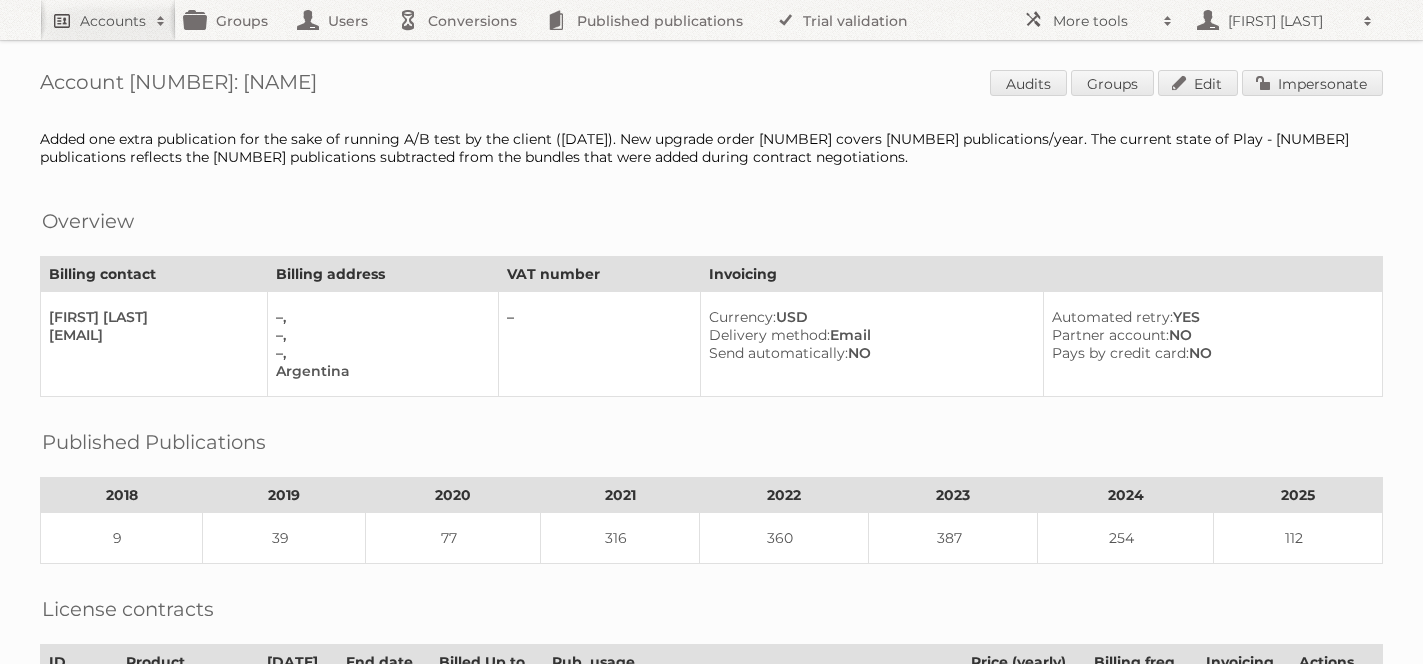 click on "Accounts" at bounding box center [113, 21] 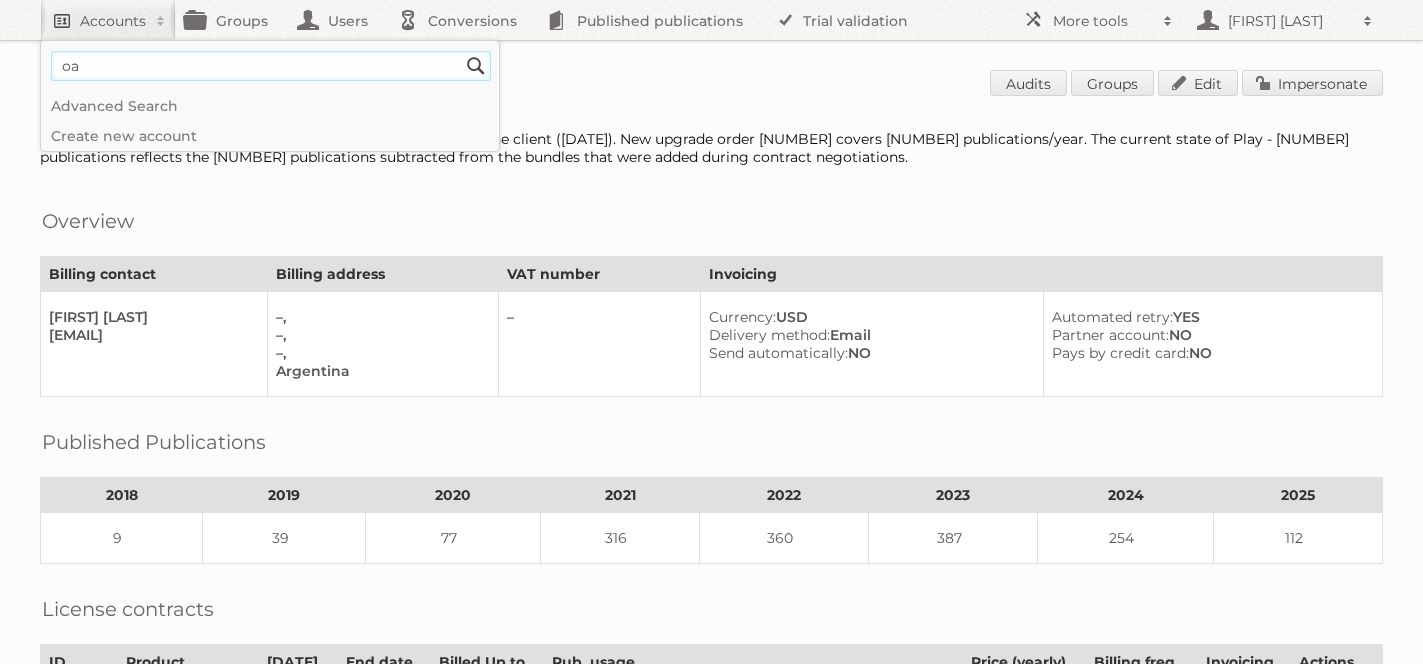 type on "o" 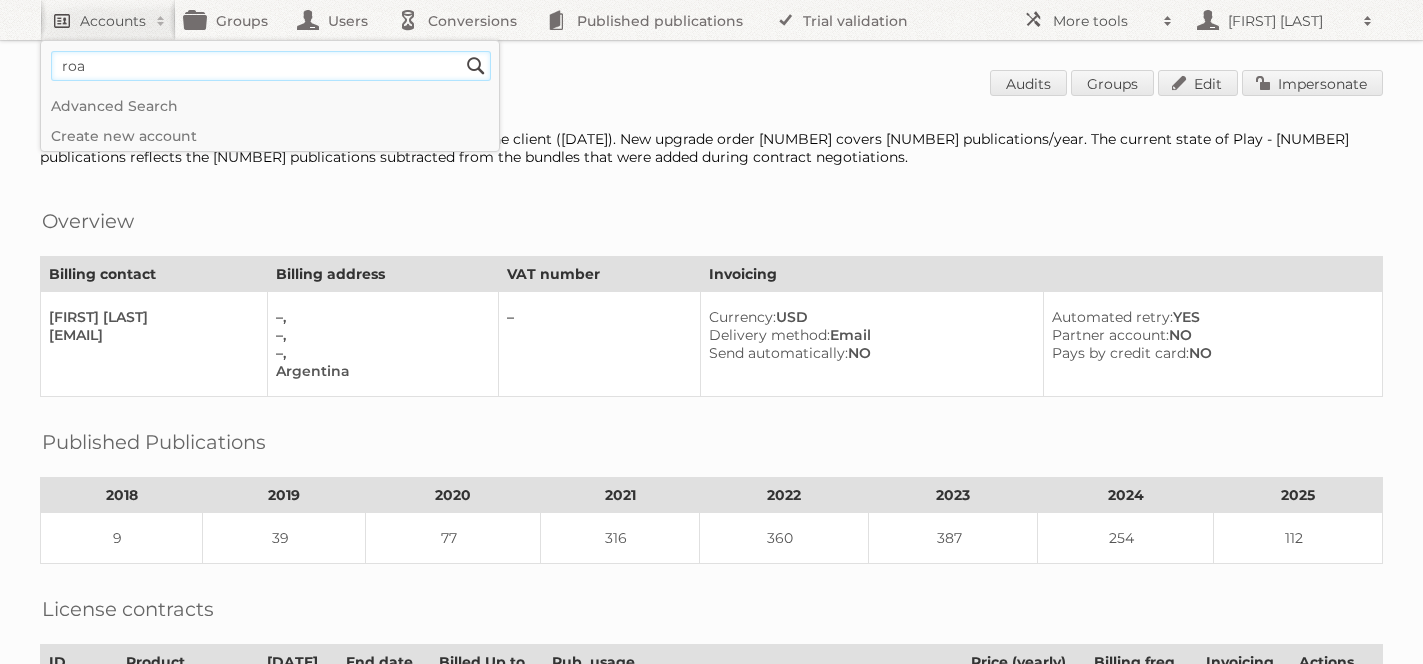 type on "Rodelag" 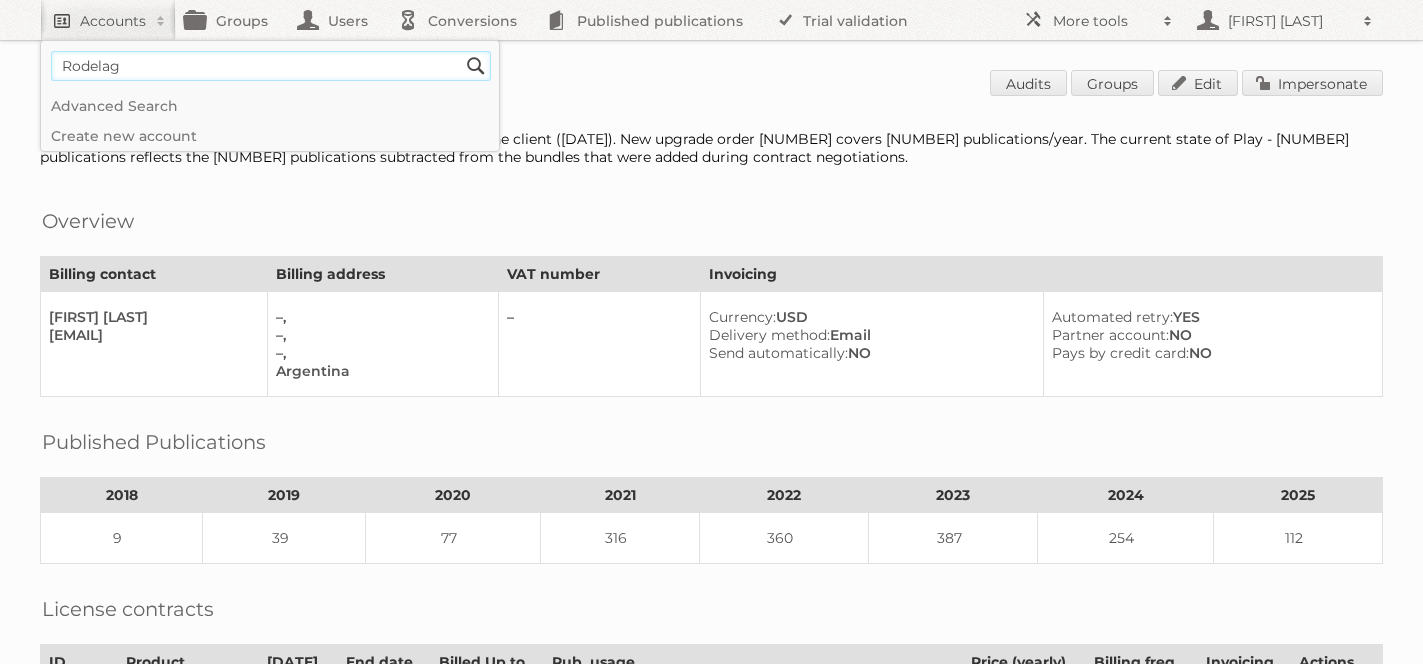 click on "Search" at bounding box center (476, 66) 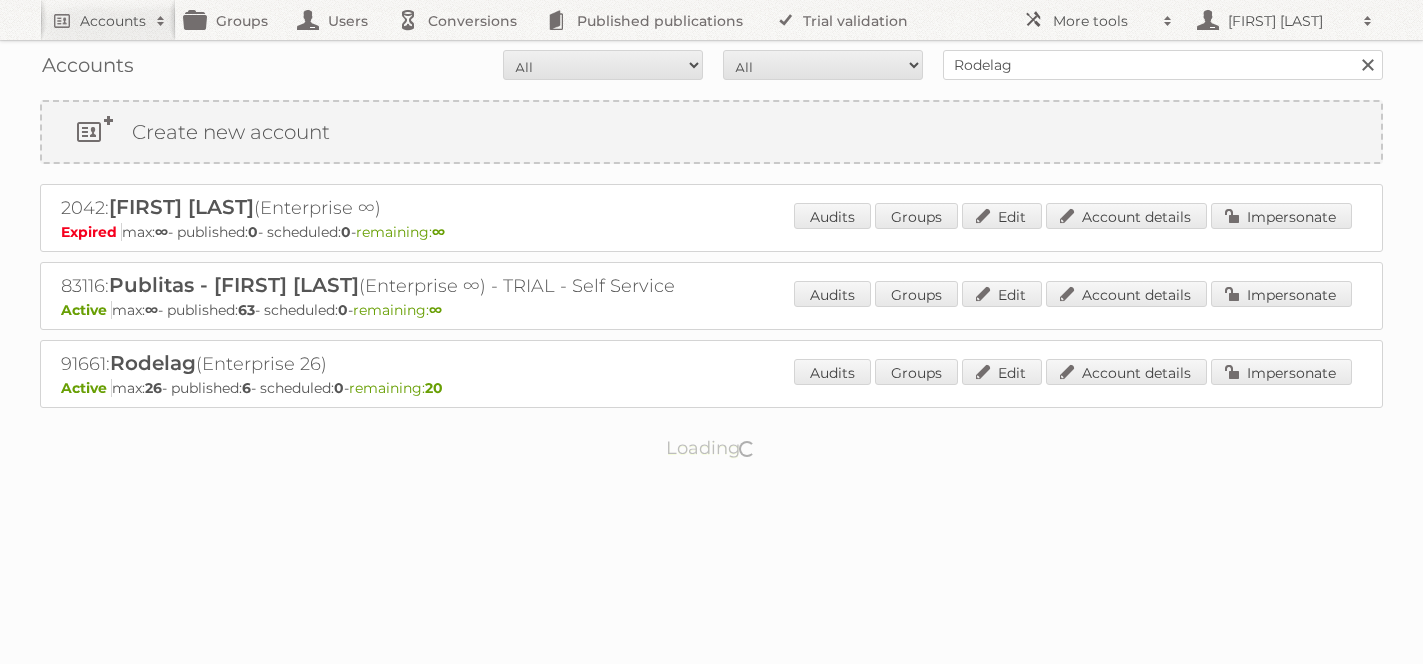 scroll, scrollTop: 0, scrollLeft: 0, axis: both 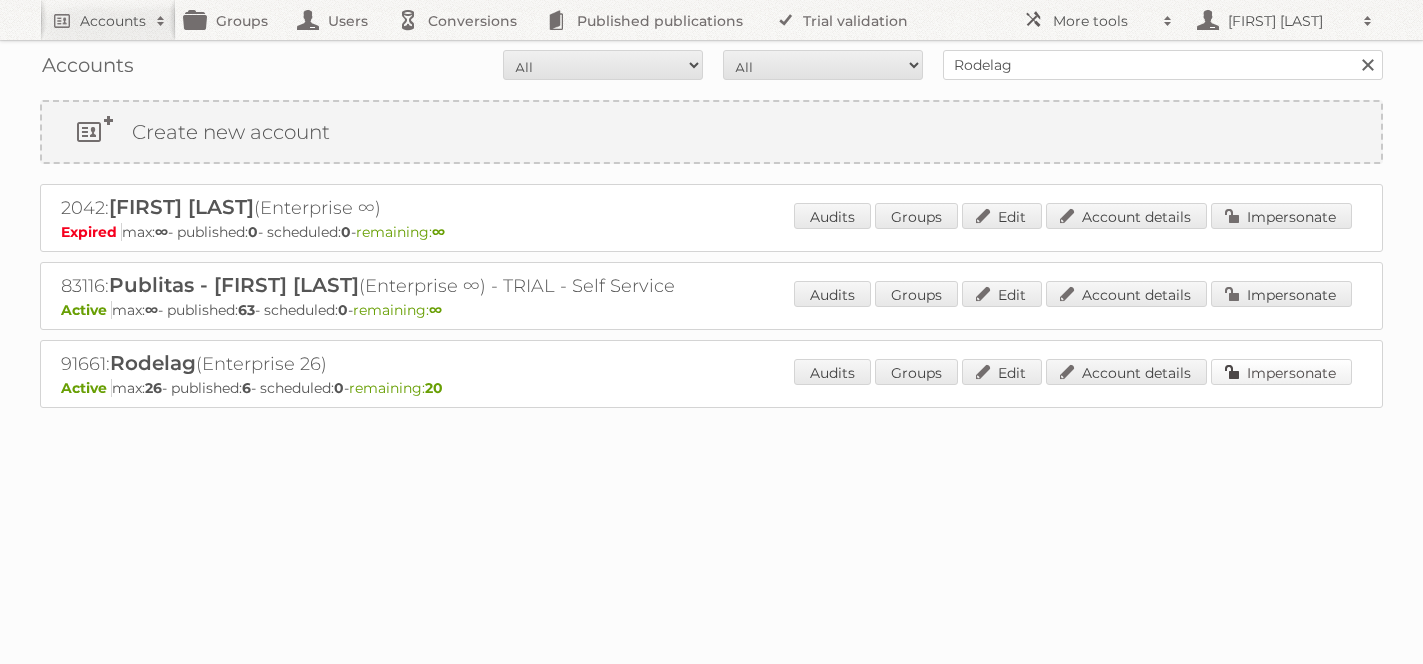 click on "Impersonate" at bounding box center (1281, 372) 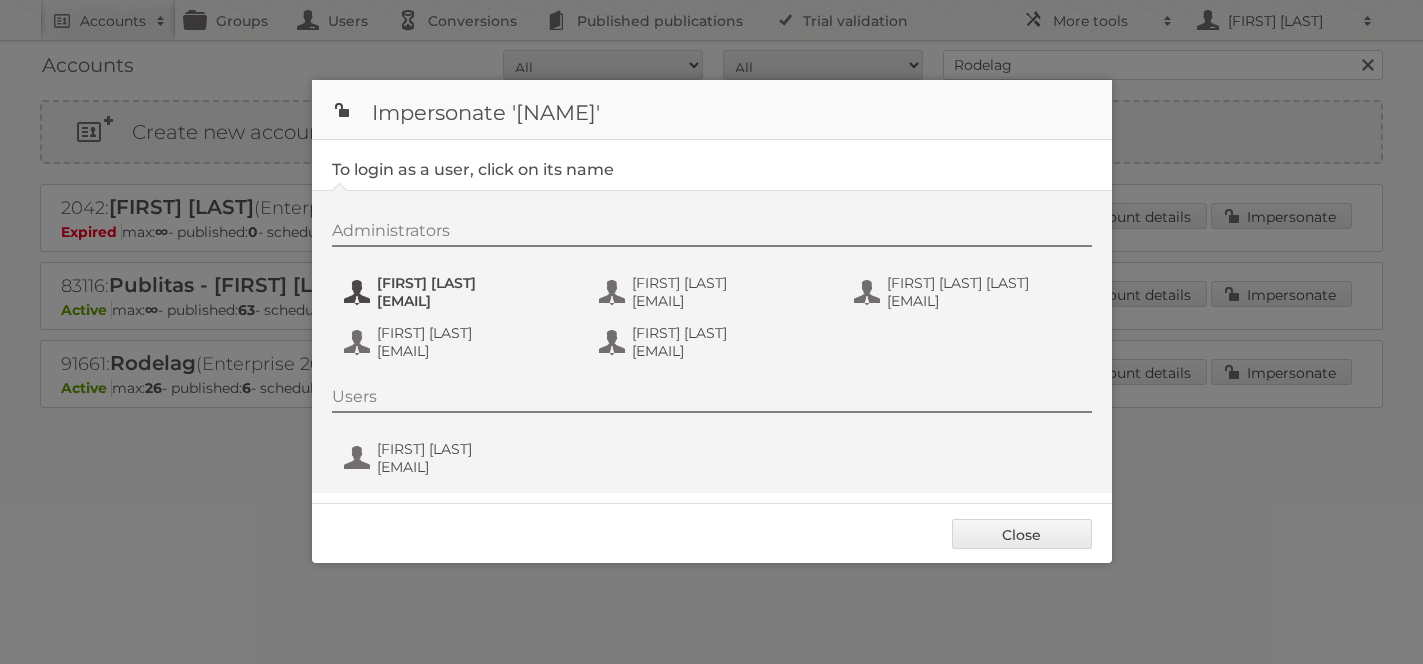 click on "[FIRST] [LAST]" at bounding box center (474, 283) 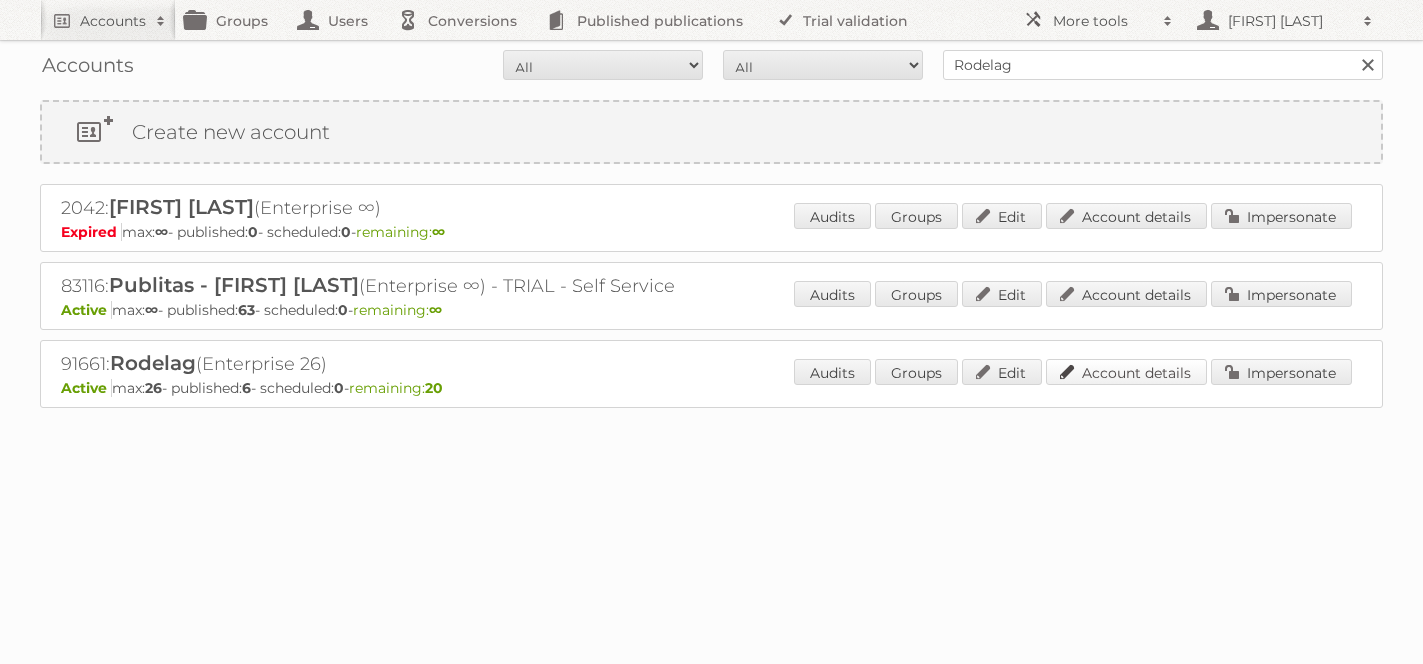 click on "Account details" at bounding box center (1126, 372) 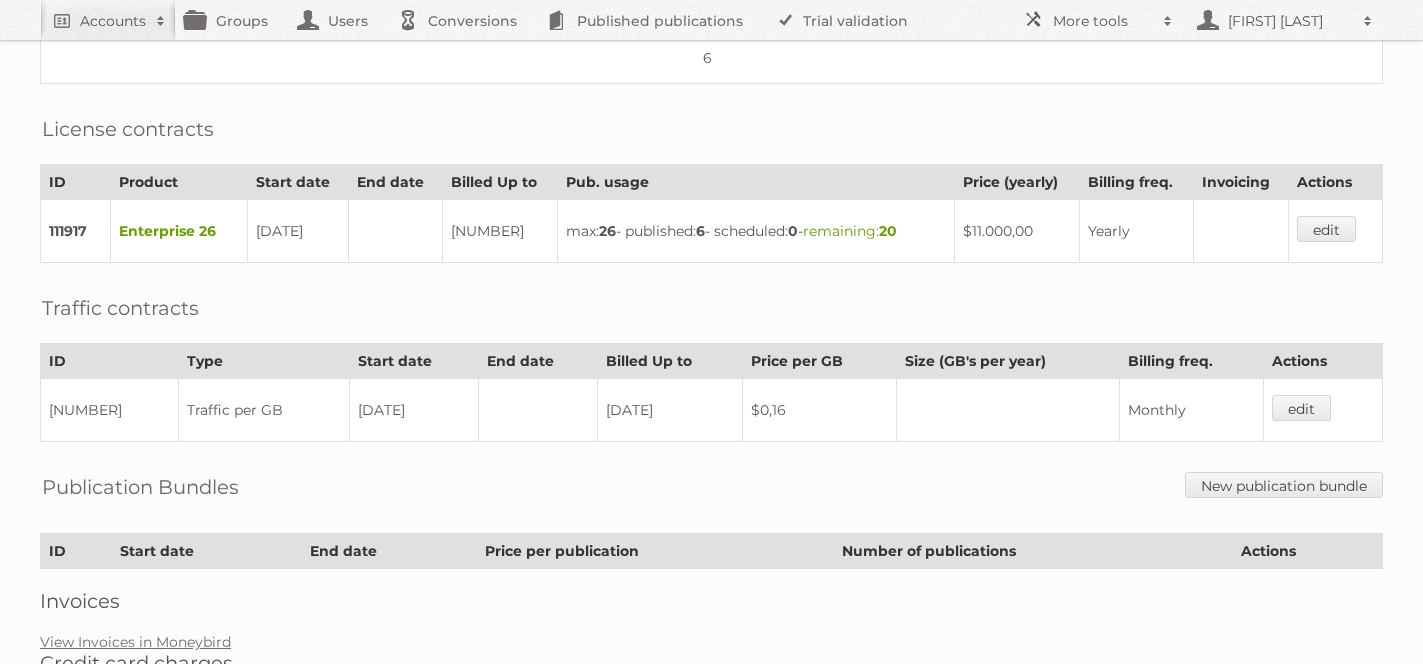 scroll, scrollTop: 465, scrollLeft: 0, axis: vertical 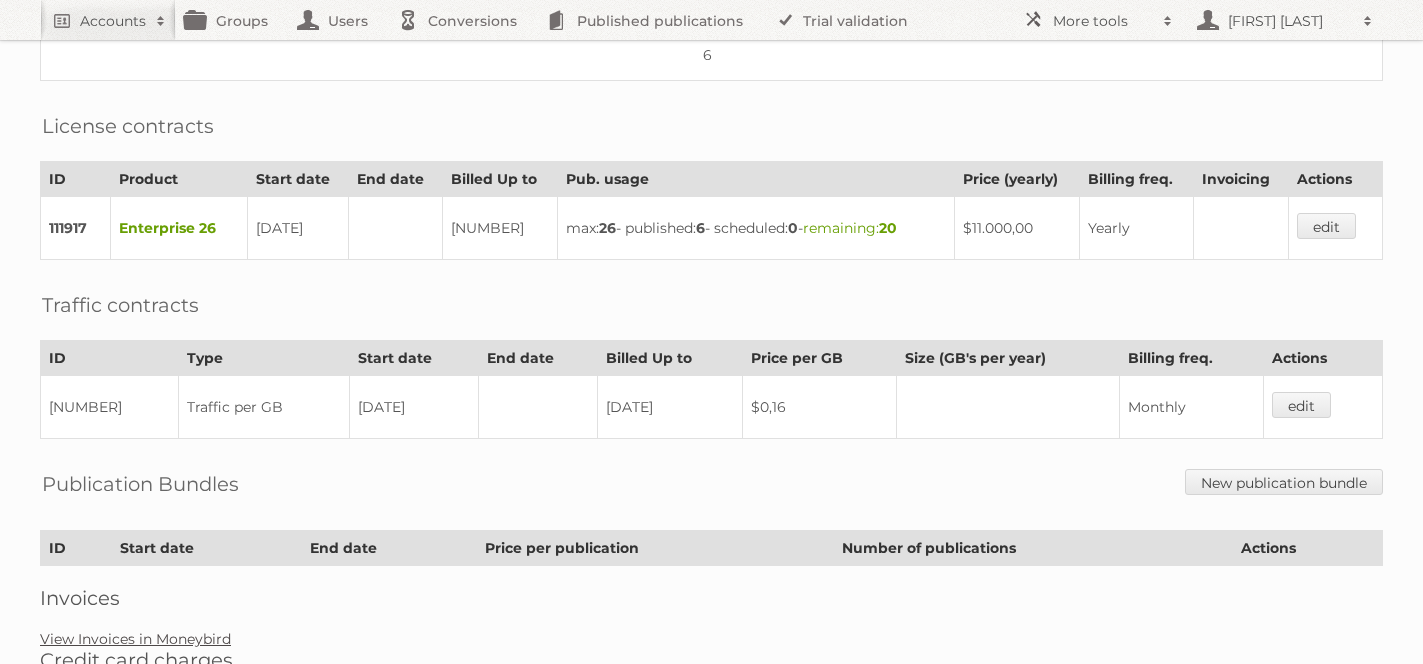 click on "View Invoices in Moneybird" at bounding box center [135, 639] 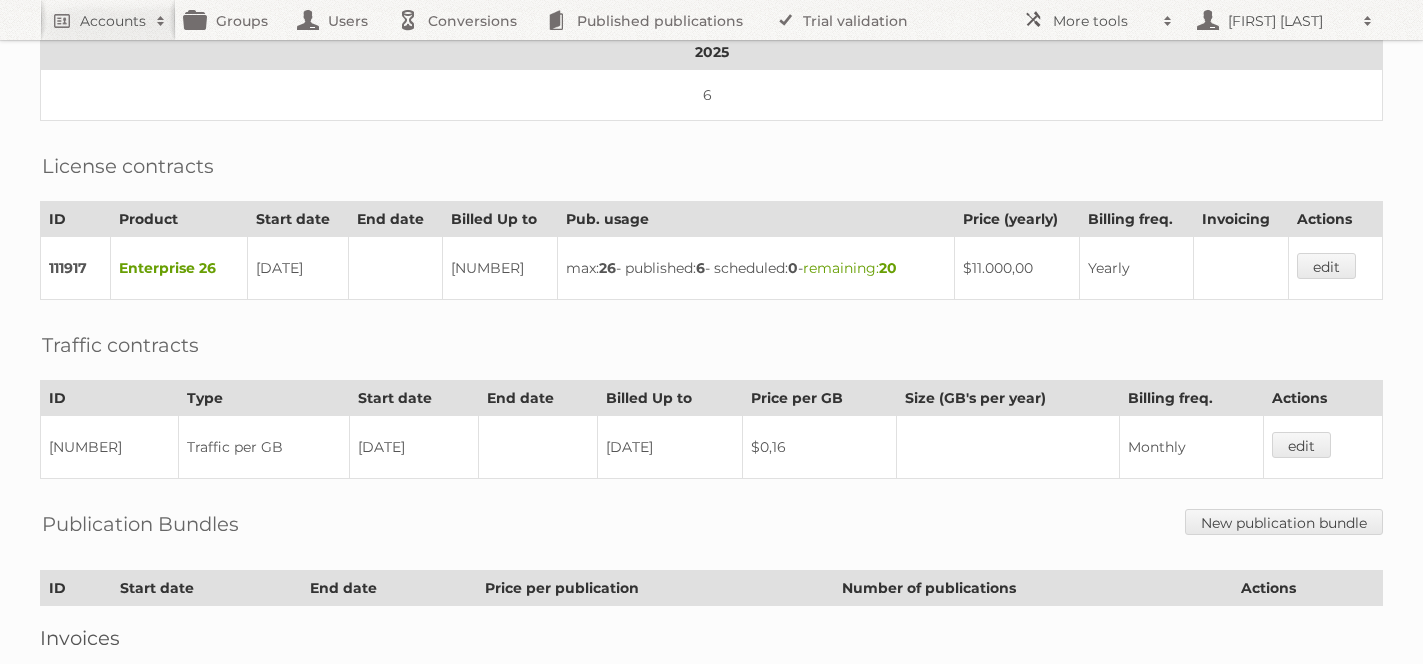 scroll, scrollTop: 424, scrollLeft: 0, axis: vertical 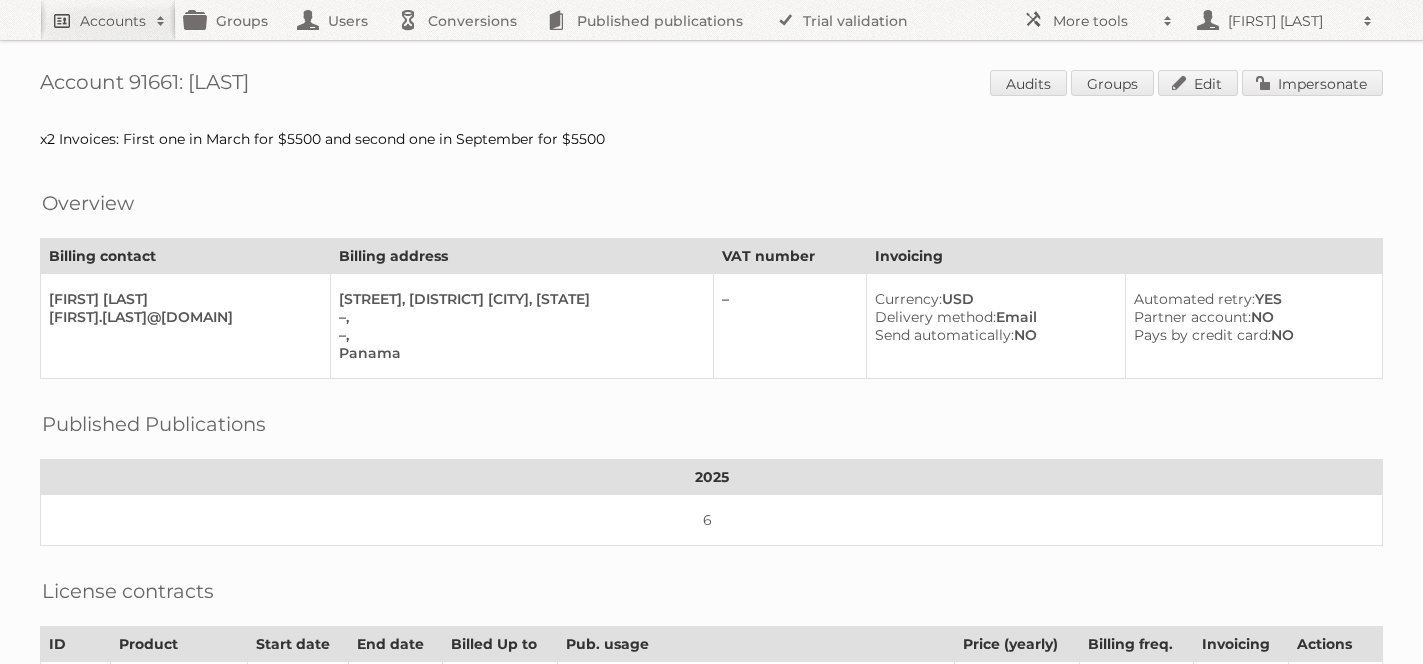 click on "Accounts" at bounding box center (113, 21) 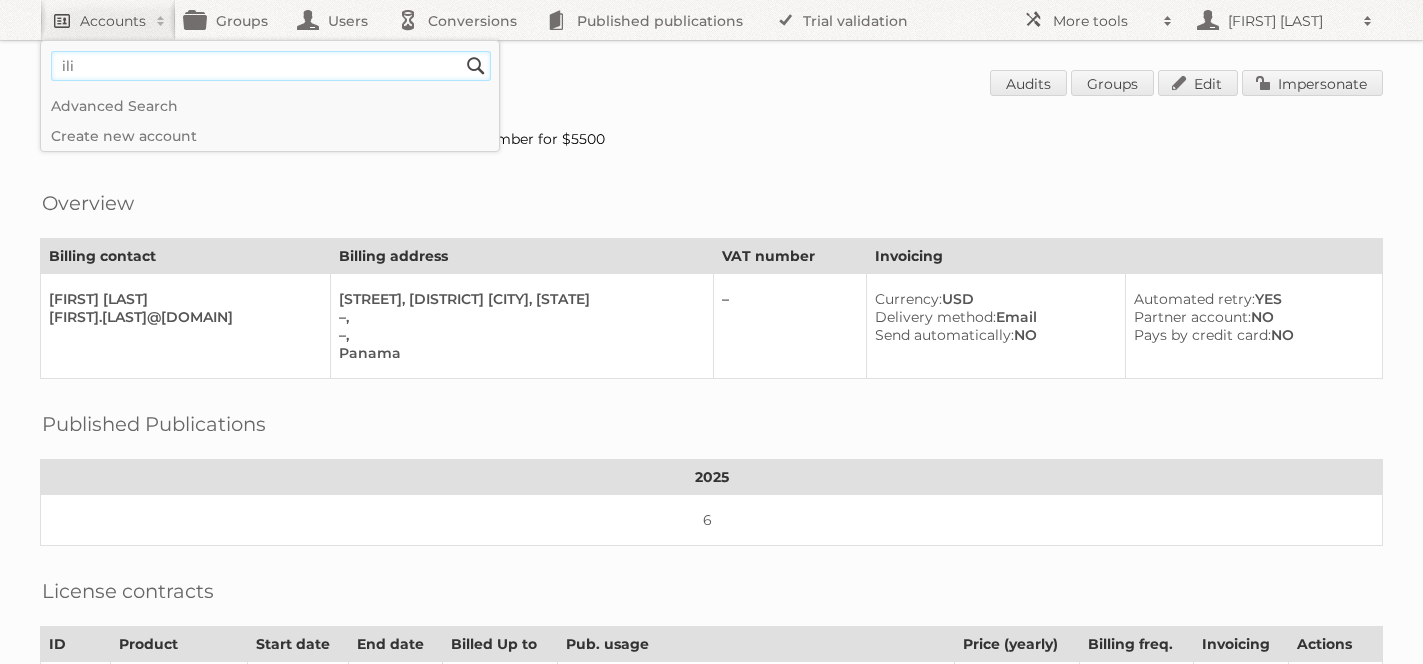 type on "[FIRST]@[DOMAIN]" 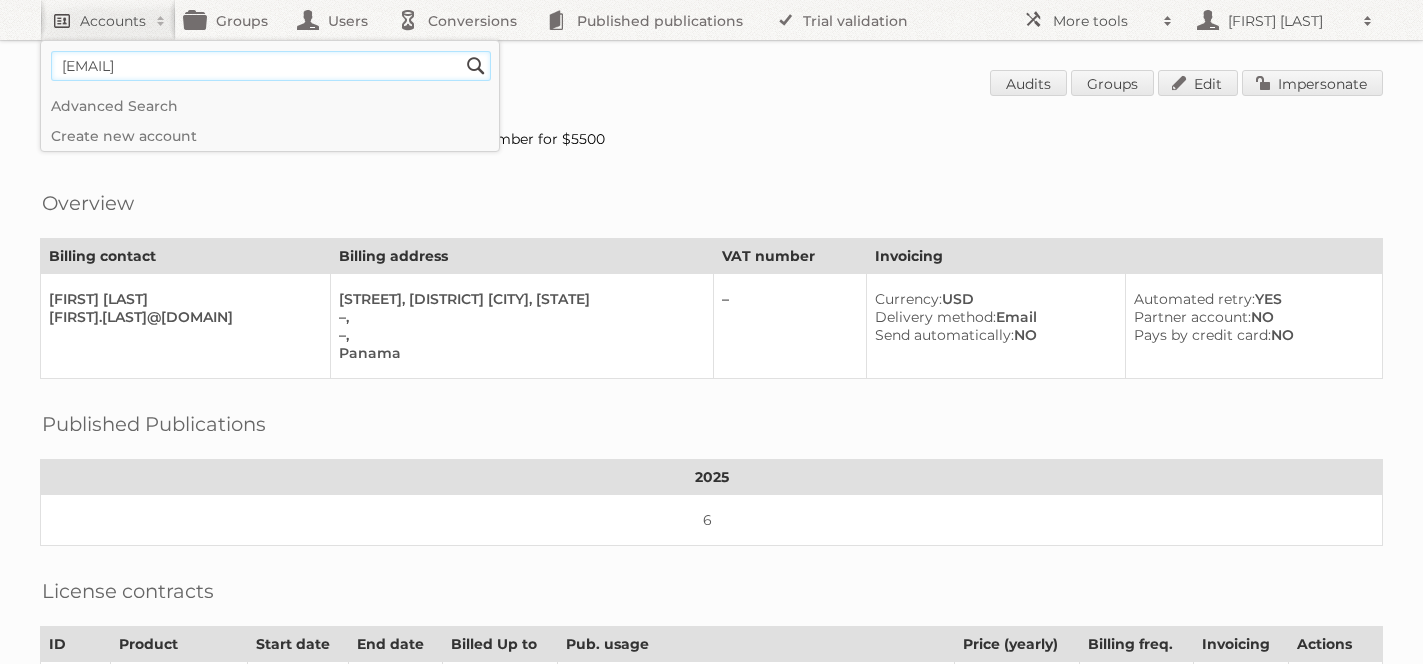 click on "Search" at bounding box center (476, 66) 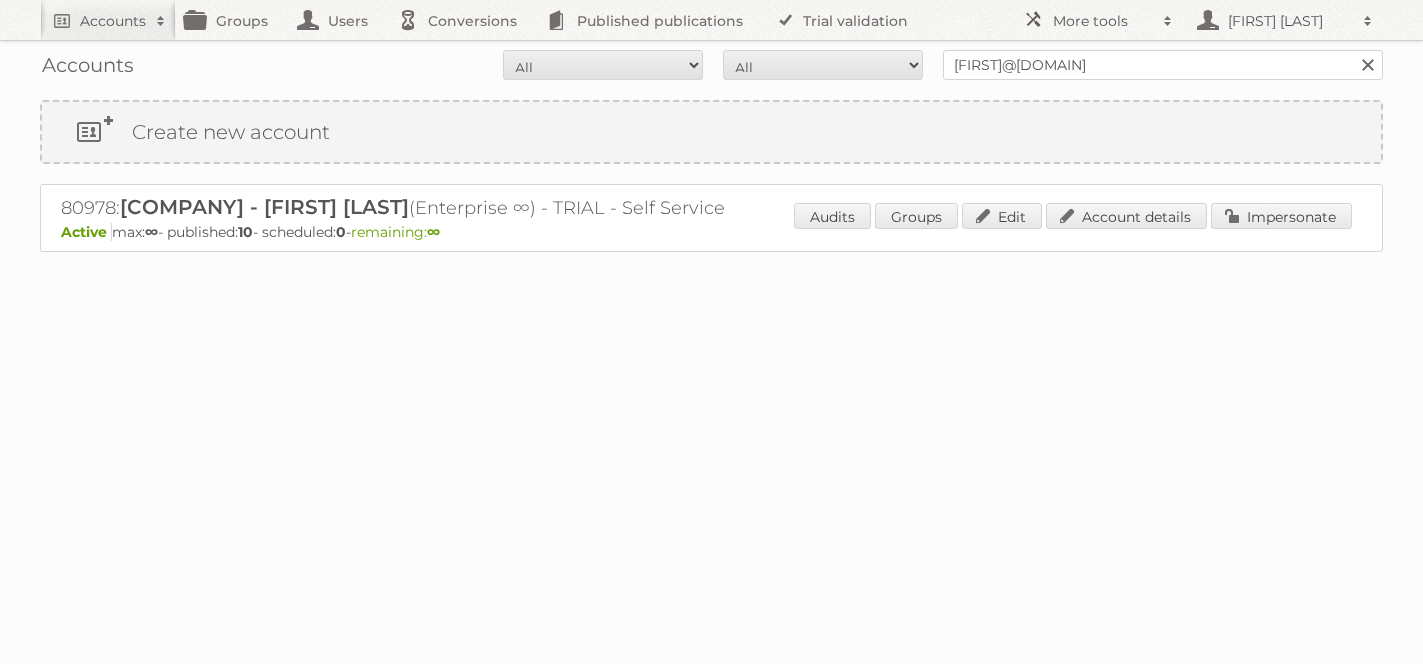scroll, scrollTop: 0, scrollLeft: 0, axis: both 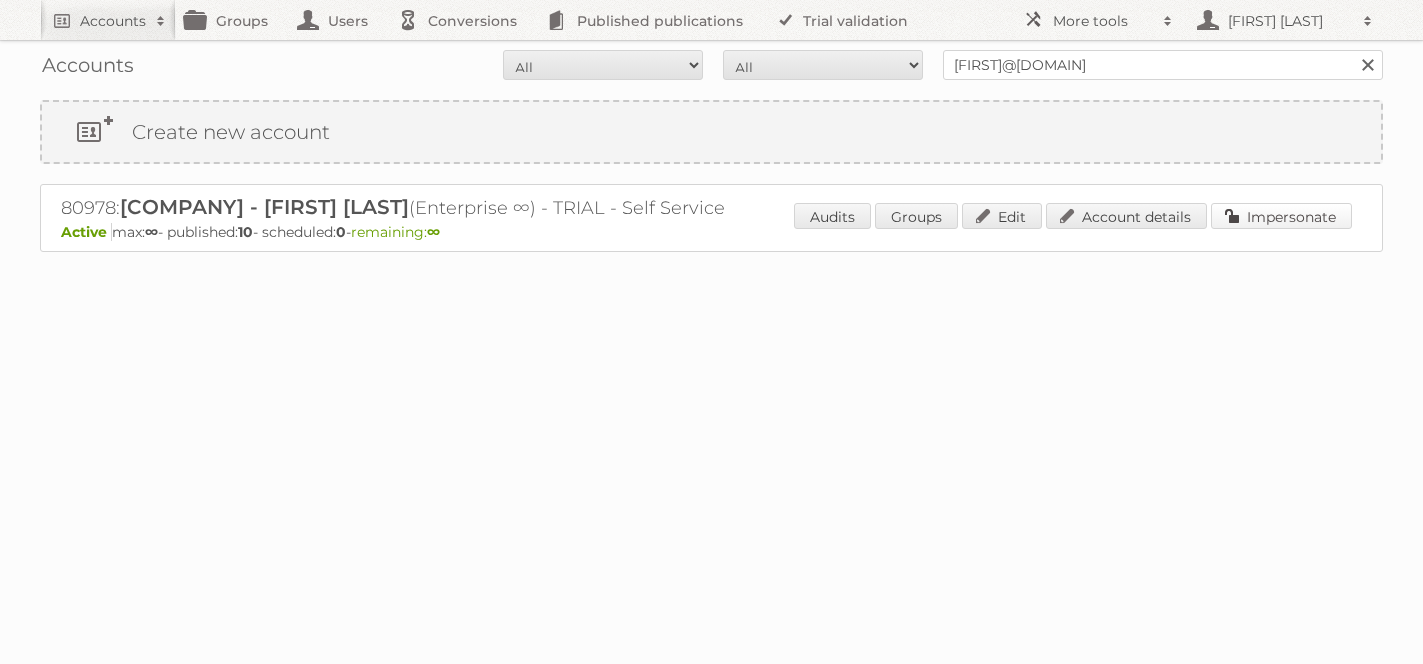 click on "Impersonate" at bounding box center [1281, 216] 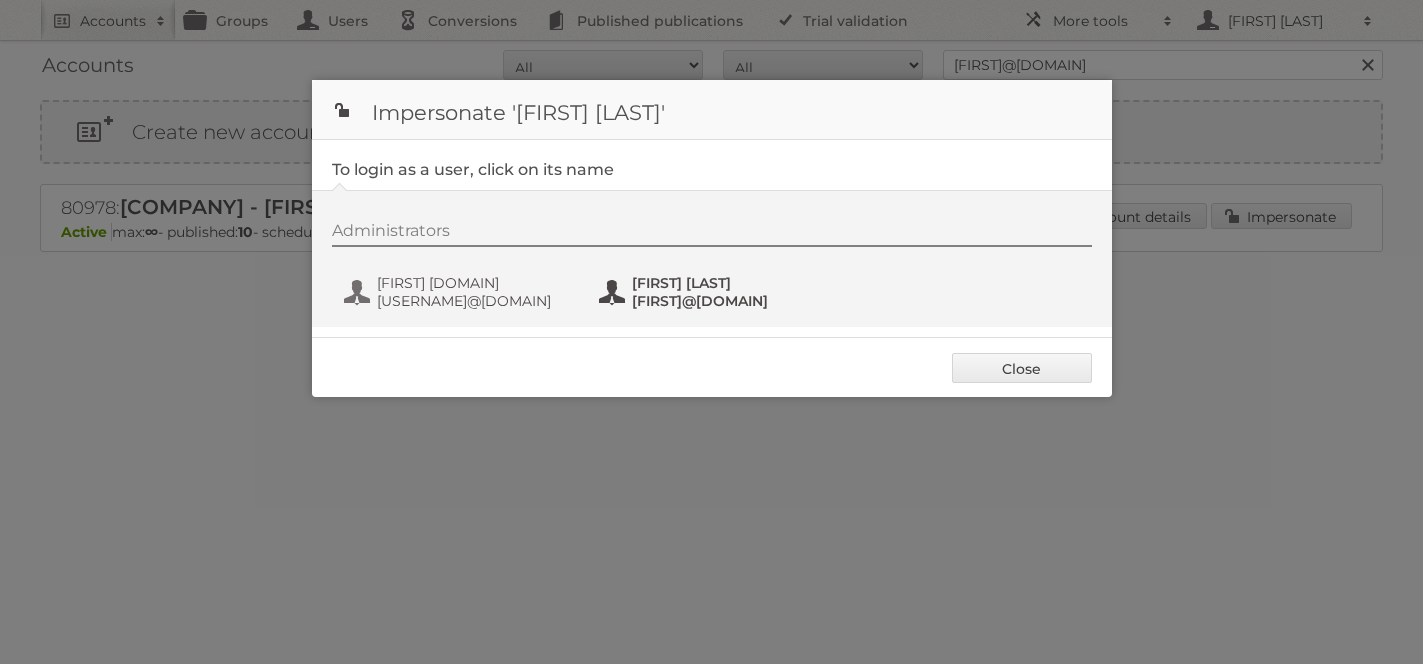 click on "[FIRST]@[DOMAIN]" at bounding box center (729, 301) 